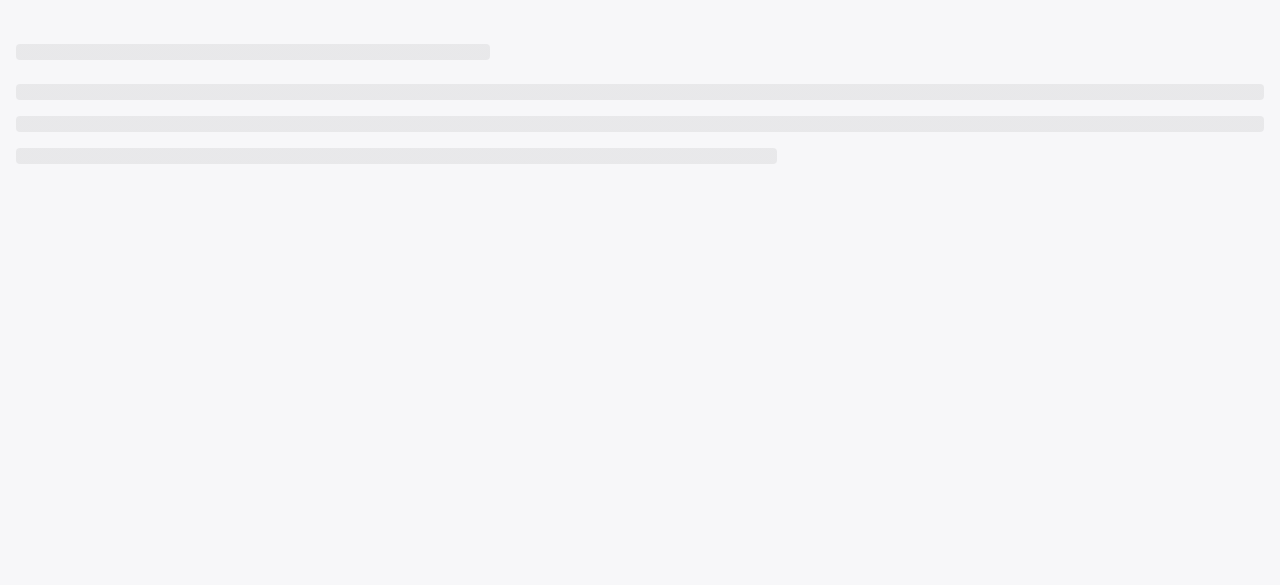 scroll, scrollTop: 0, scrollLeft: 0, axis: both 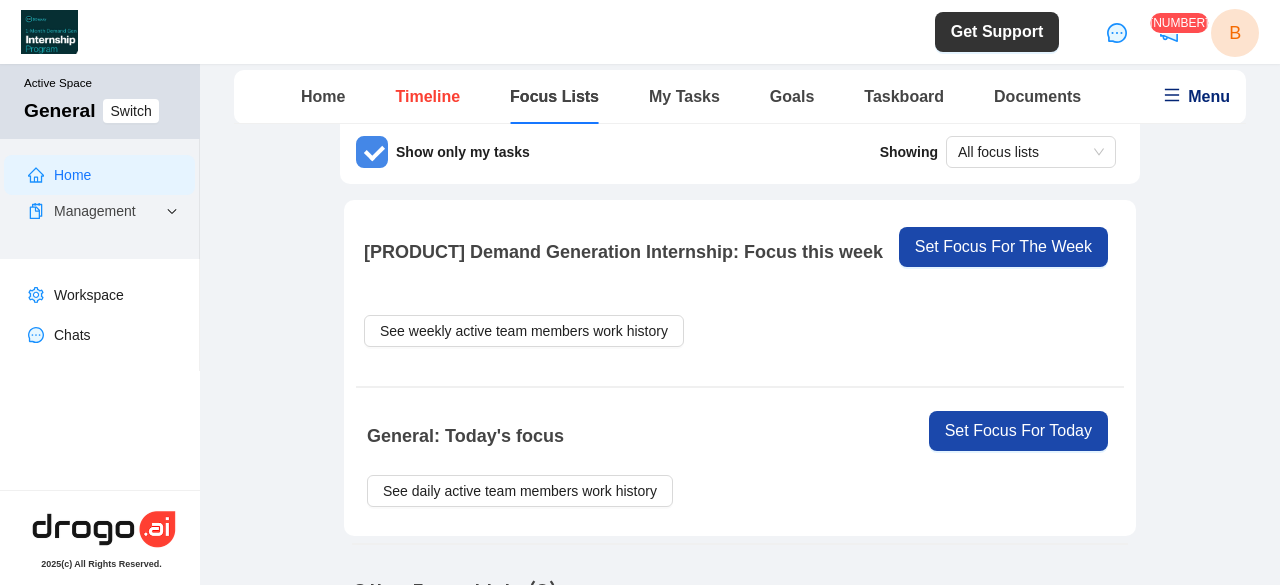 click on "Timeline" at bounding box center [427, 96] 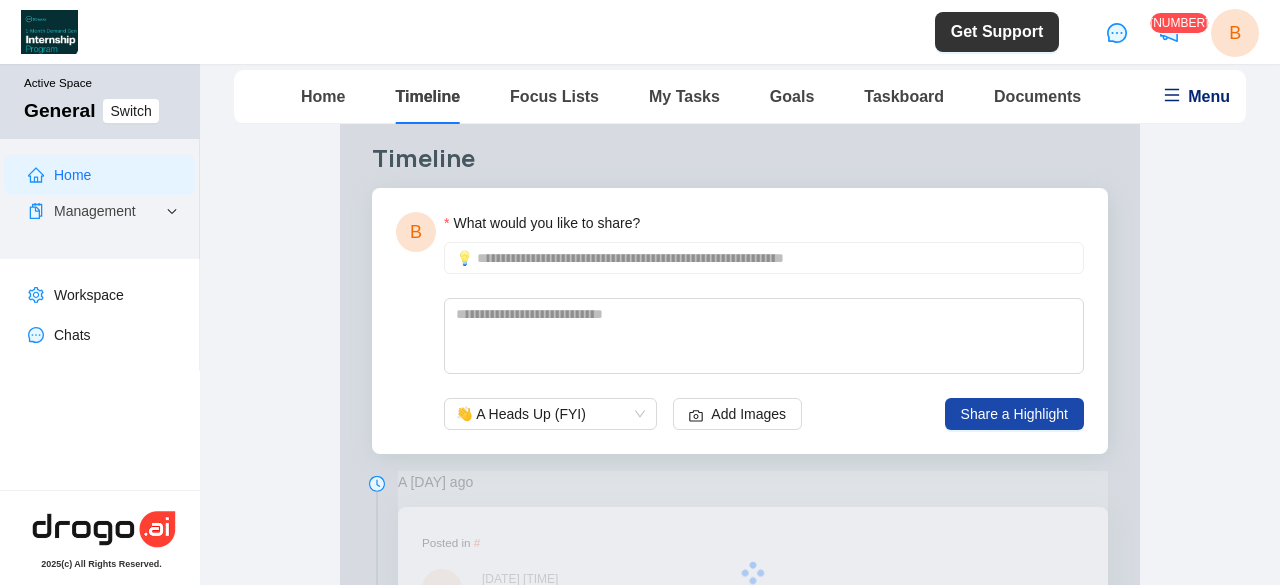 scroll, scrollTop: 0, scrollLeft: 0, axis: both 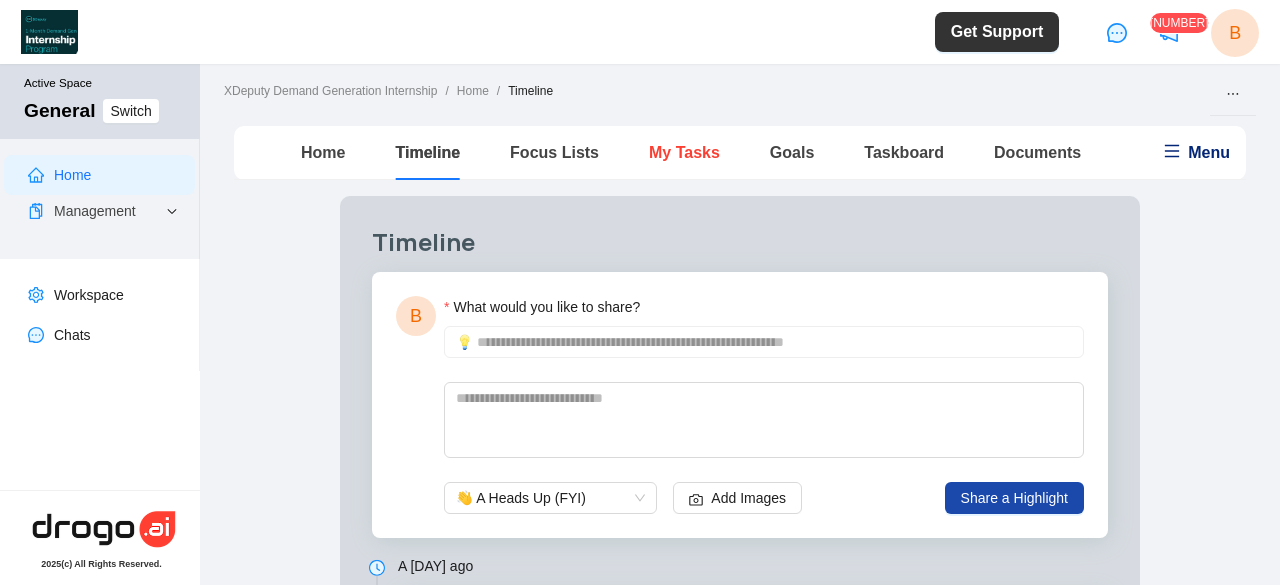 click on "My Tasks" at bounding box center (684, 152) 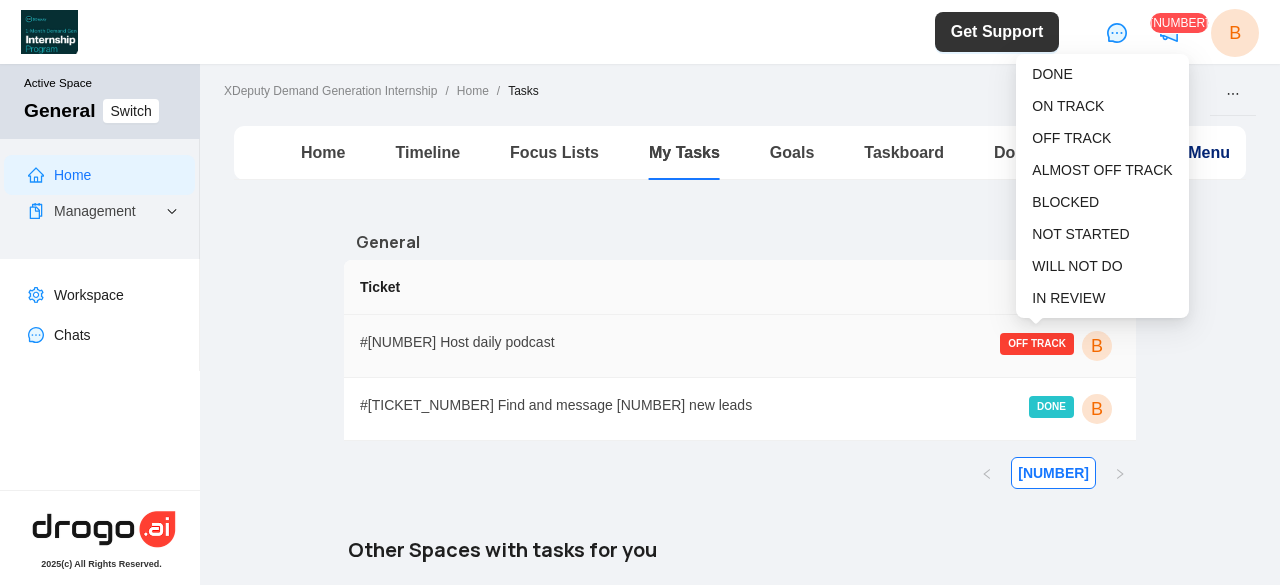 click on "OFF TRACK" at bounding box center (1037, 344) 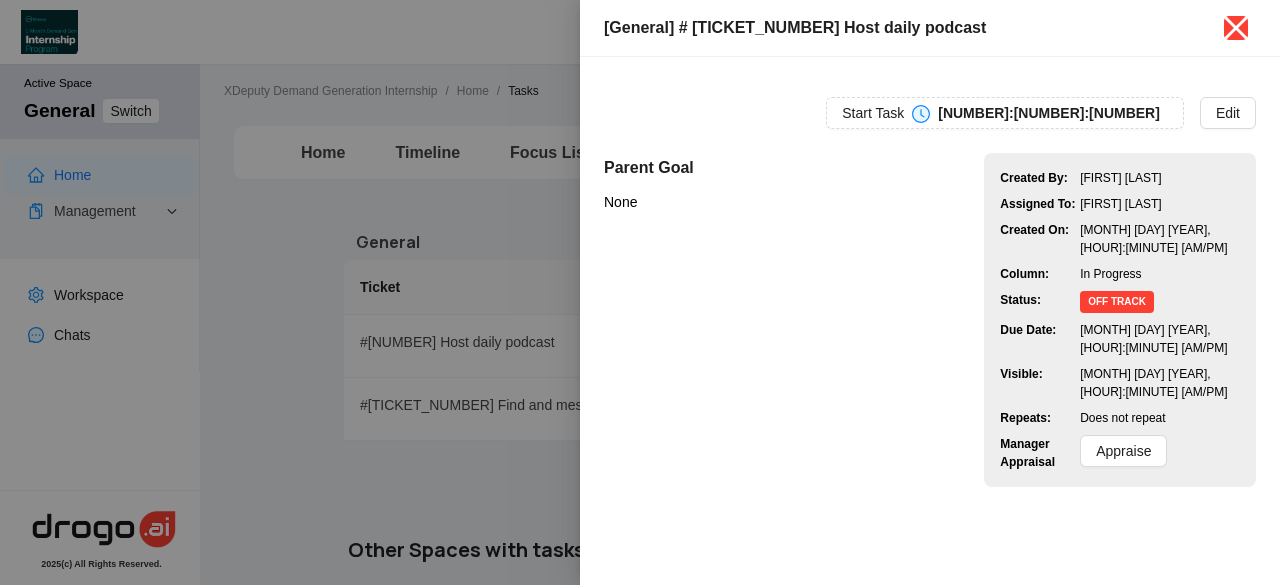 click at bounding box center (1236, 28) 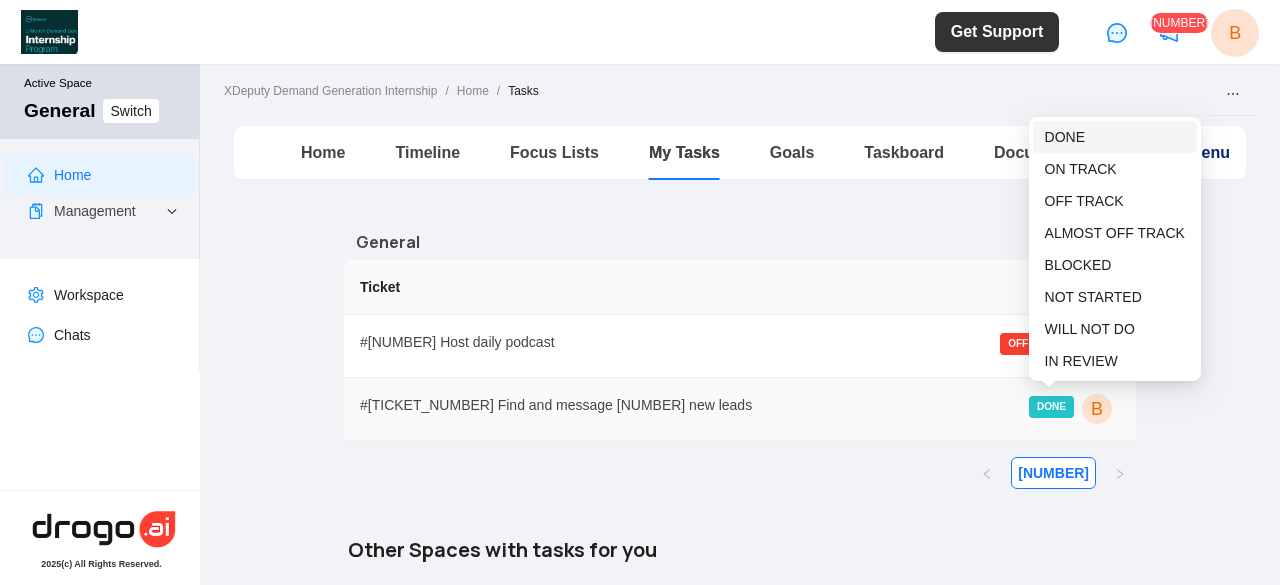 click on "DONE" at bounding box center [1065, 137] 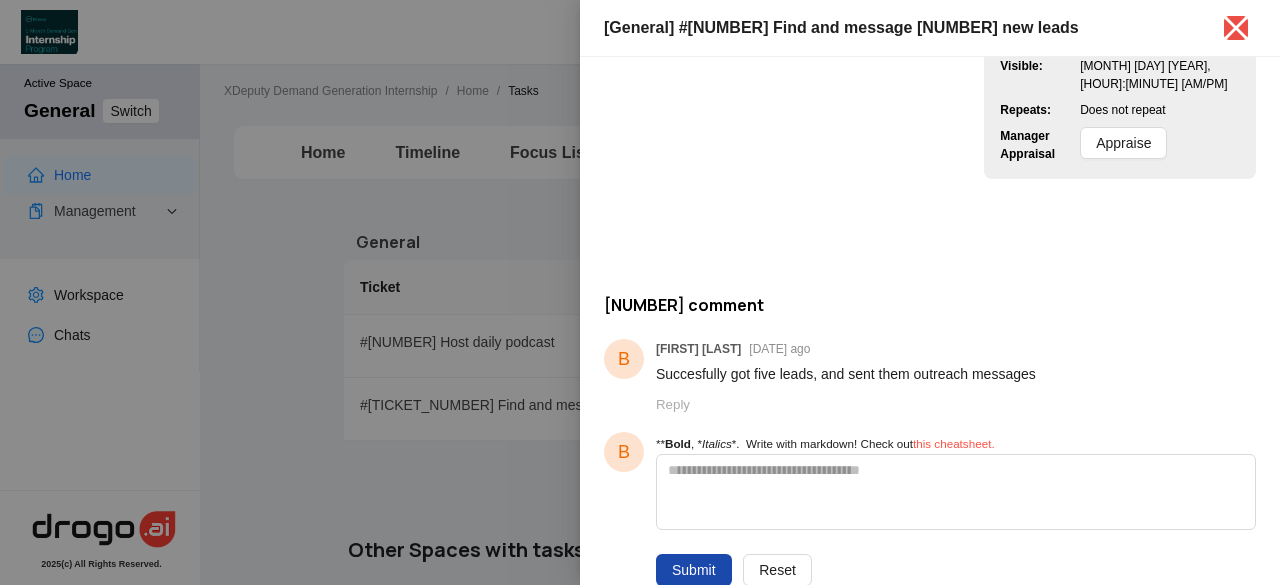 scroll, scrollTop: 317, scrollLeft: 0, axis: vertical 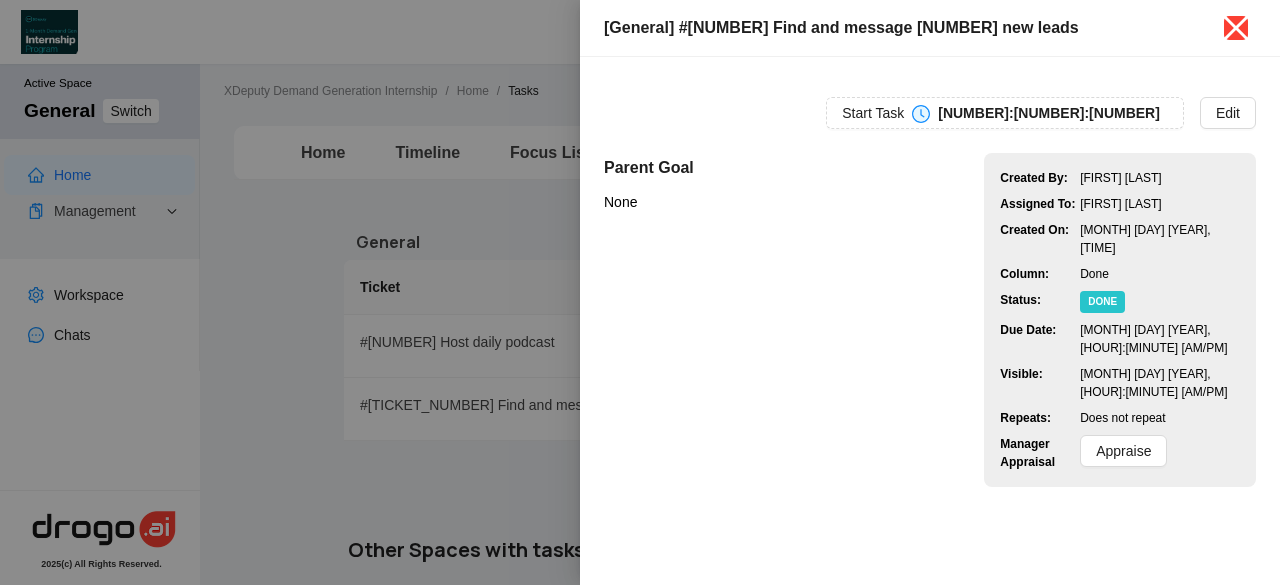 click at bounding box center [1236, 28] 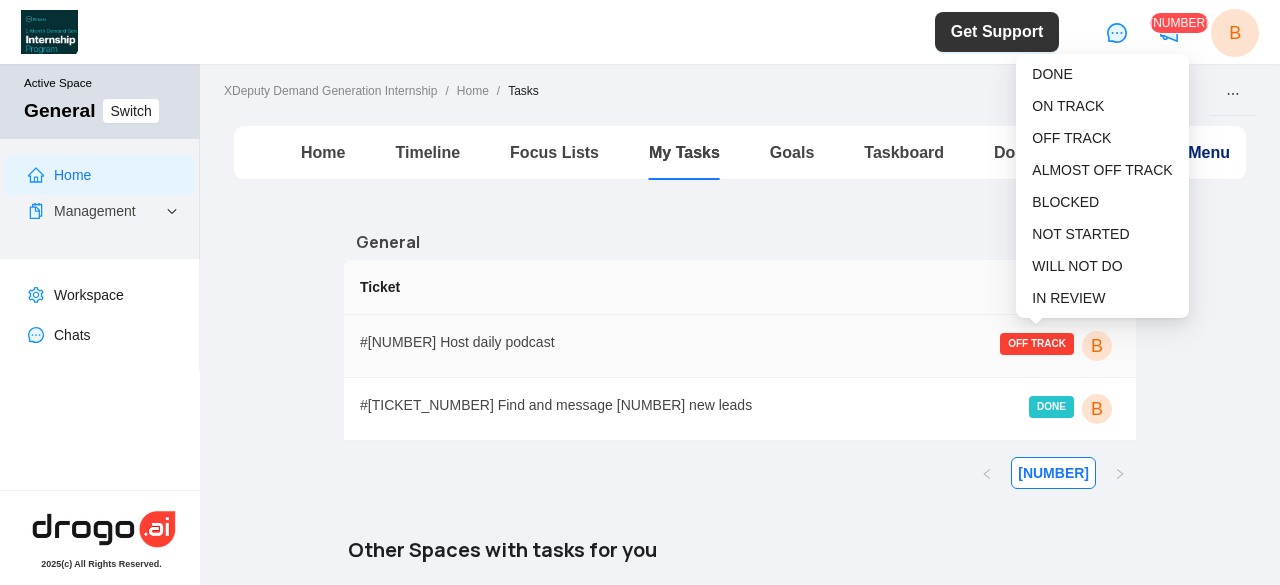 click on "OFF TRACK" at bounding box center (1037, 344) 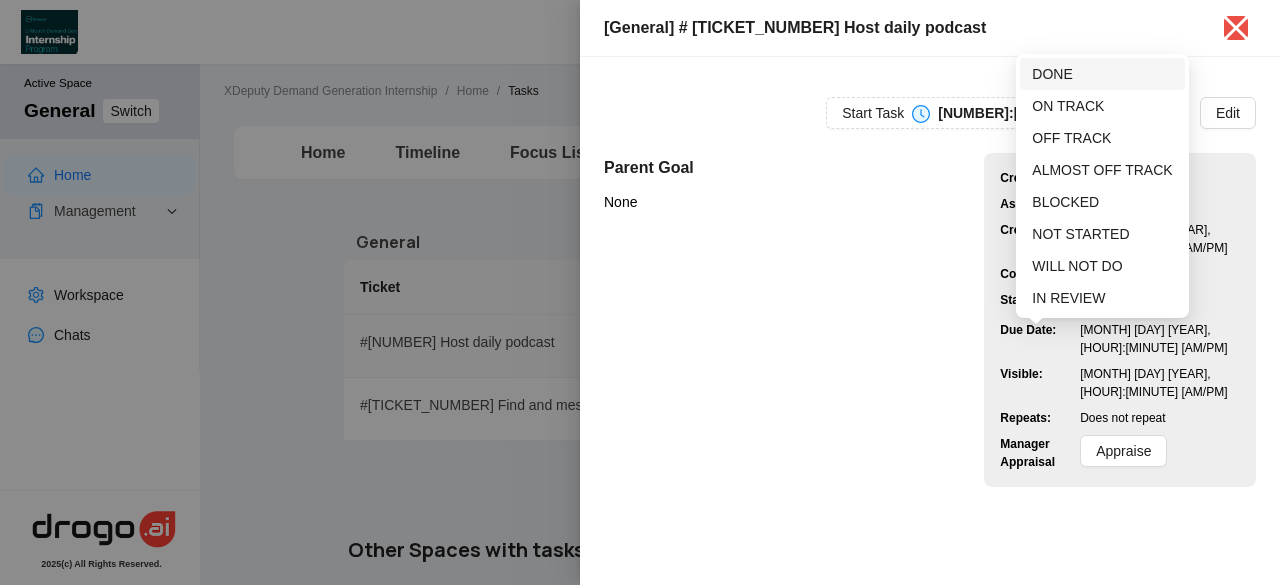 click on "DONE" at bounding box center (1052, 74) 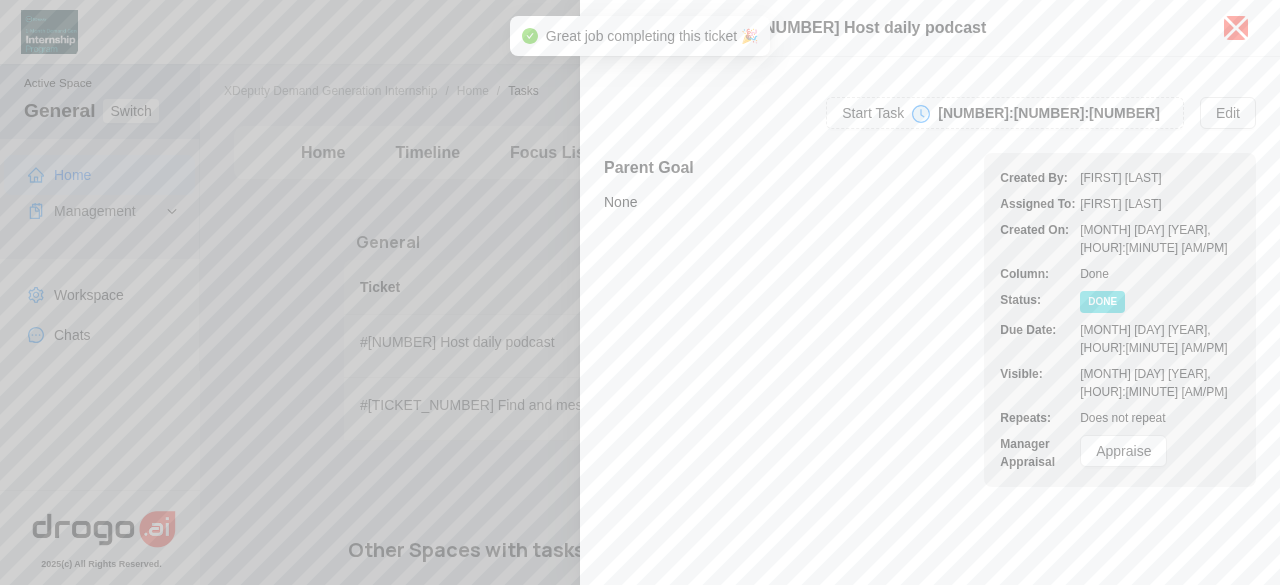 click at bounding box center (1236, 28) 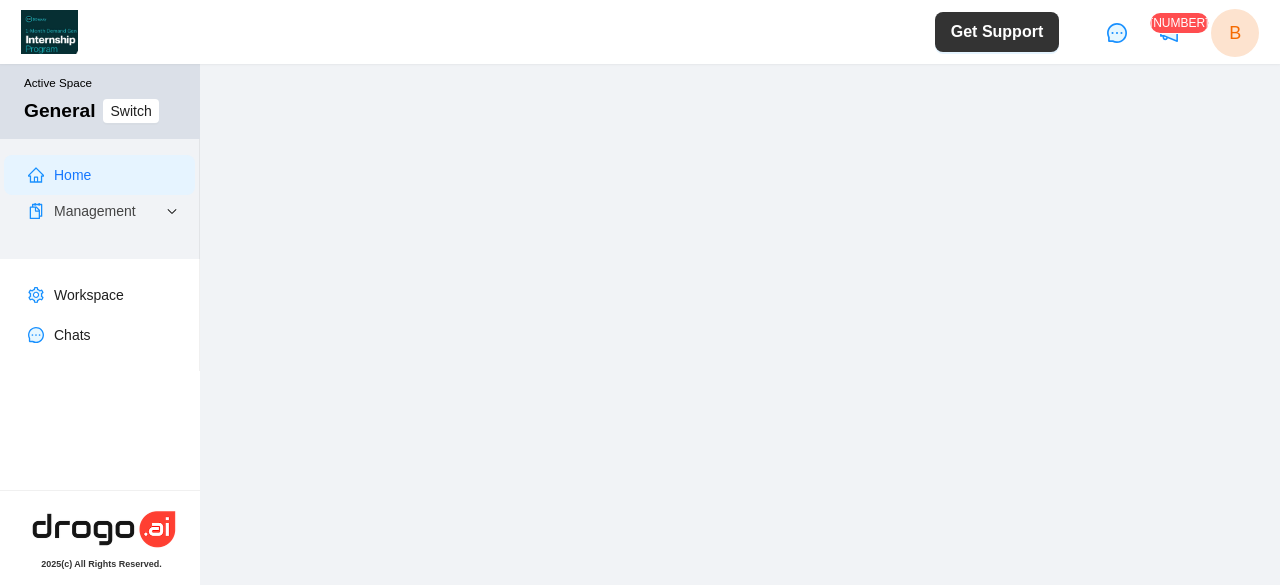 scroll, scrollTop: 0, scrollLeft: 0, axis: both 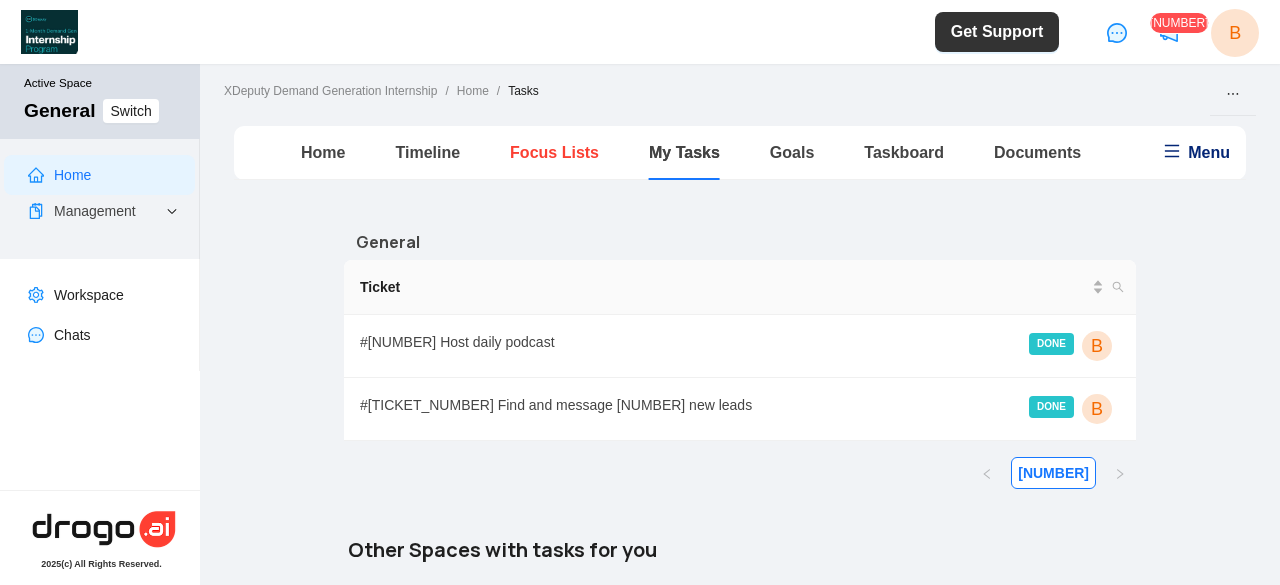 click on "Focus Lists" at bounding box center (554, 152) 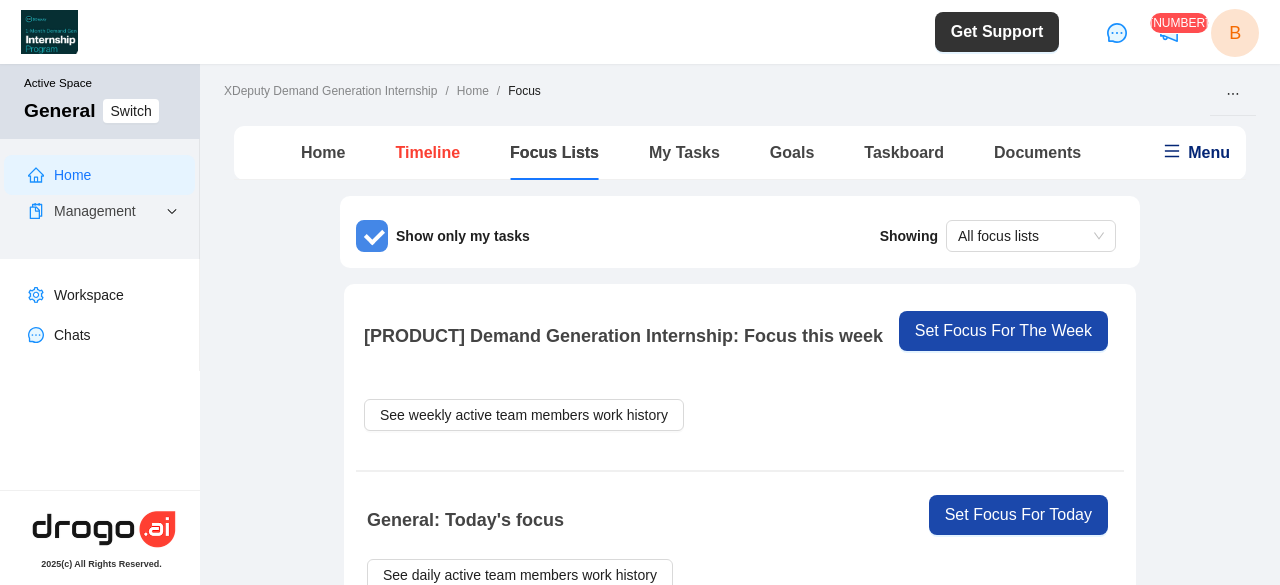 click on "Timeline" at bounding box center [427, 152] 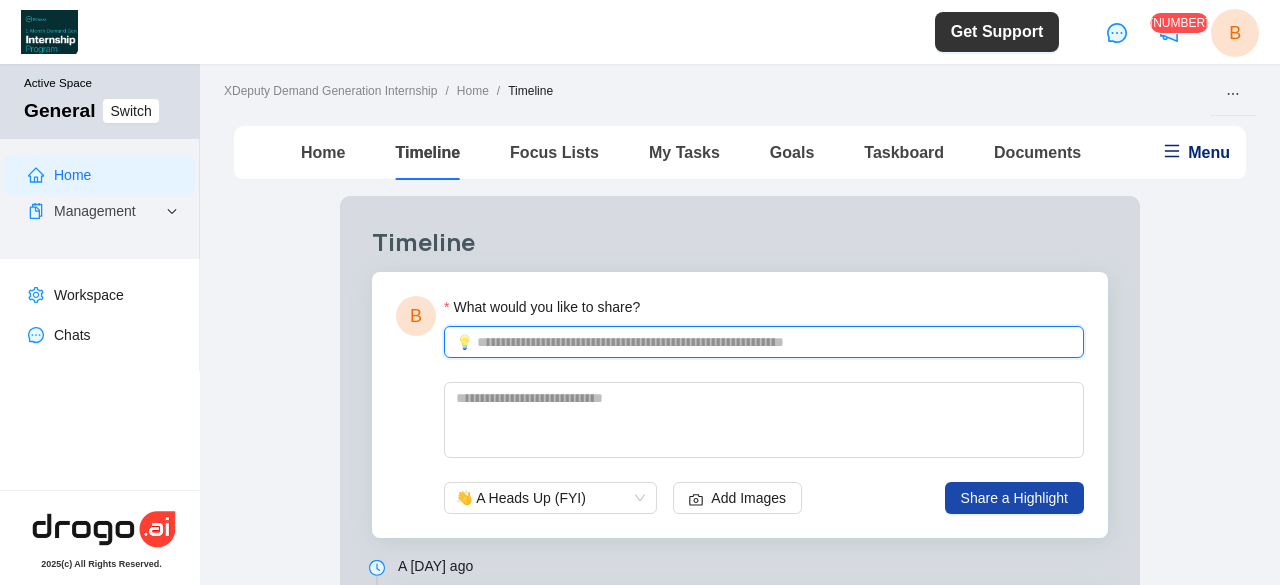 click on "What would you like to share?" at bounding box center [774, 342] 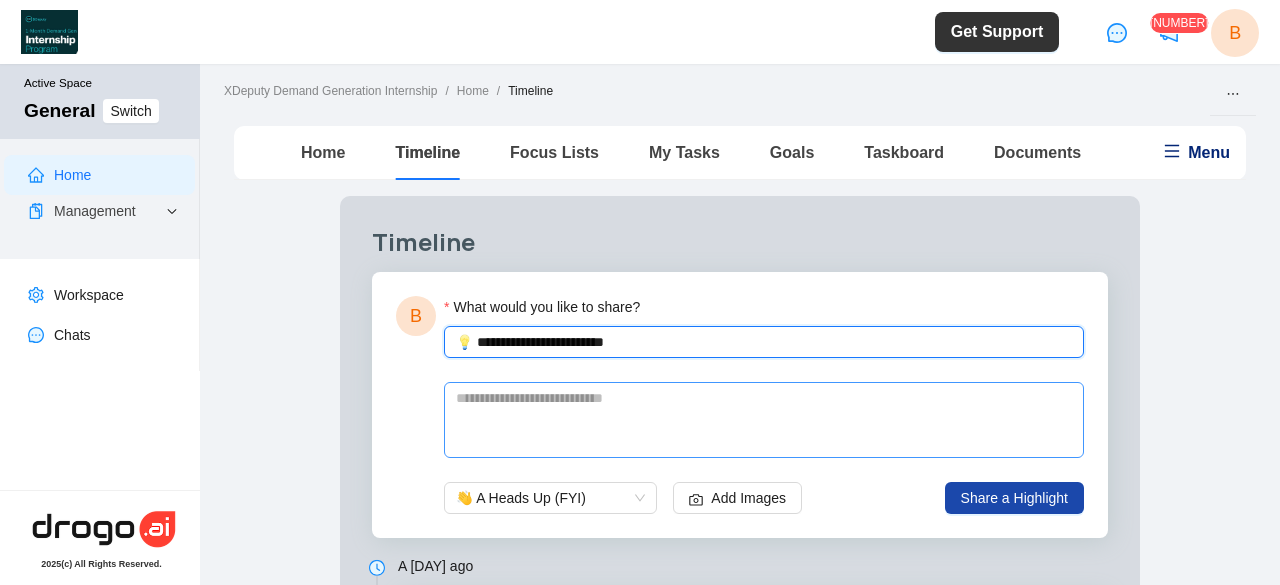 type on "**********" 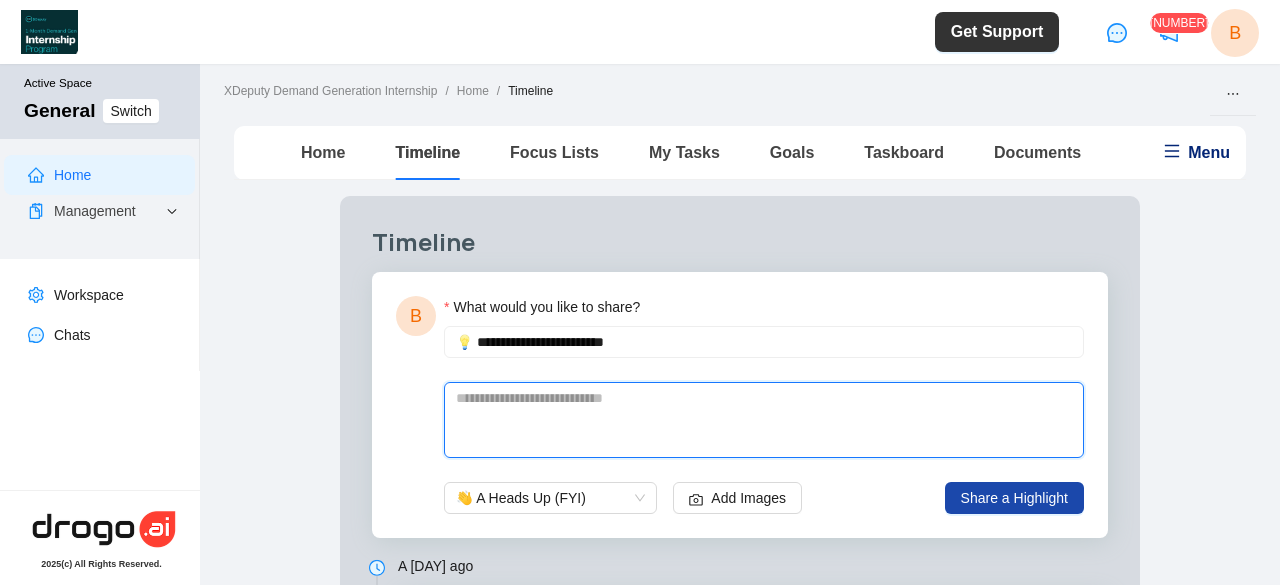 click at bounding box center (764, 420) 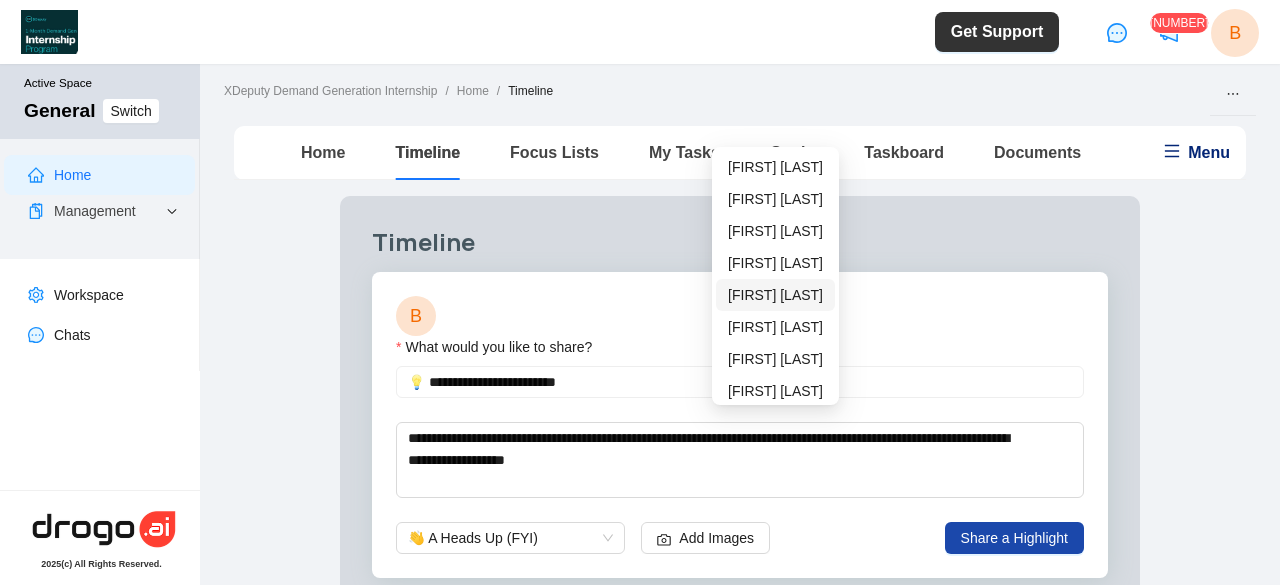 click on "[FIRST] [LAST]" at bounding box center [775, 295] 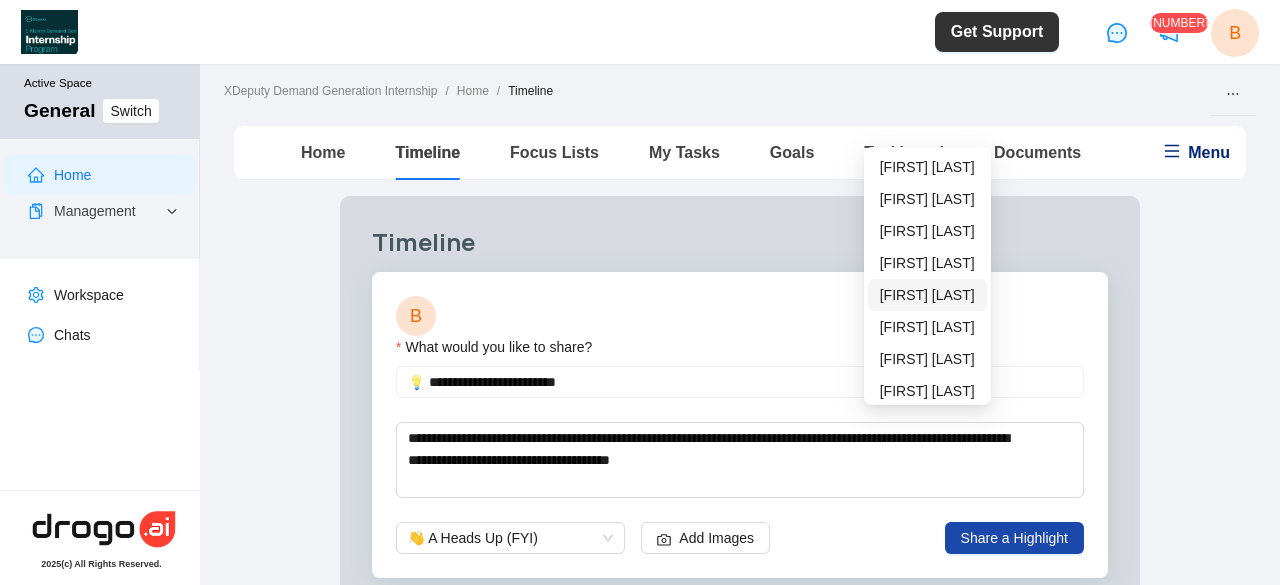 scroll, scrollTop: 102, scrollLeft: 0, axis: vertical 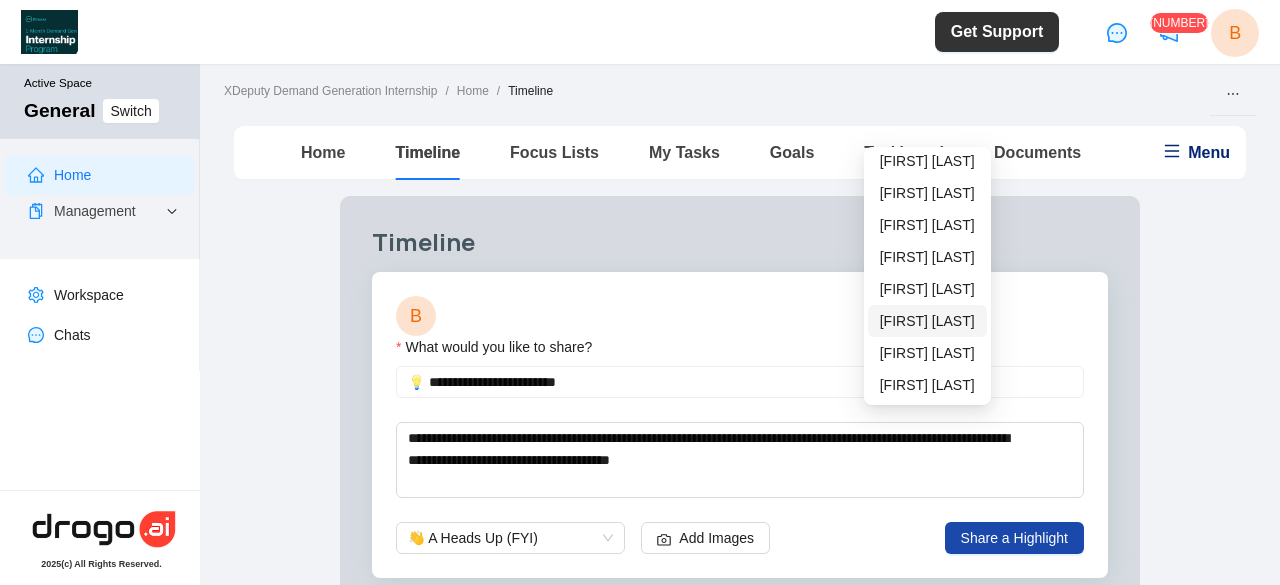 click on "[FIRST] [LAST]" at bounding box center [927, 321] 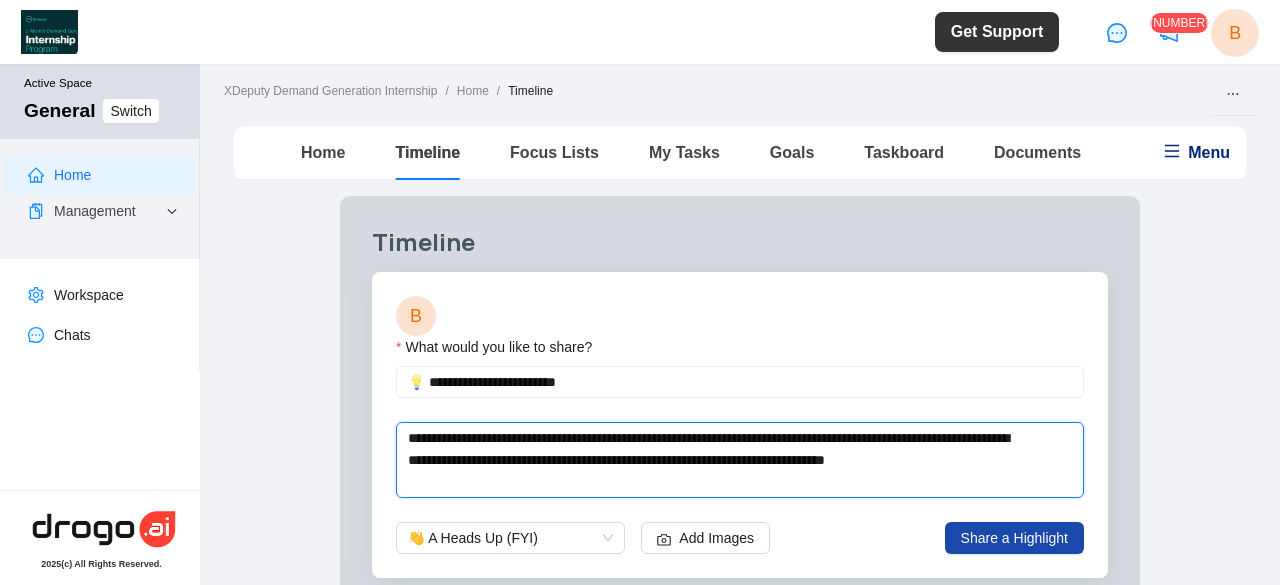 click on "**********" at bounding box center (716, 460) 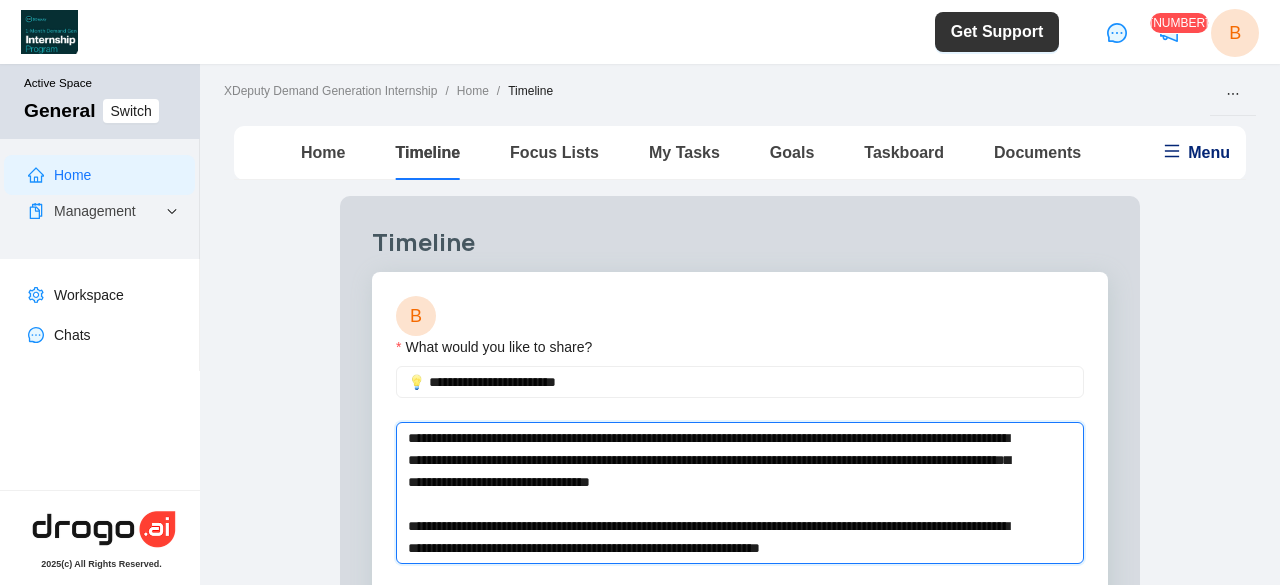 type on "**********" 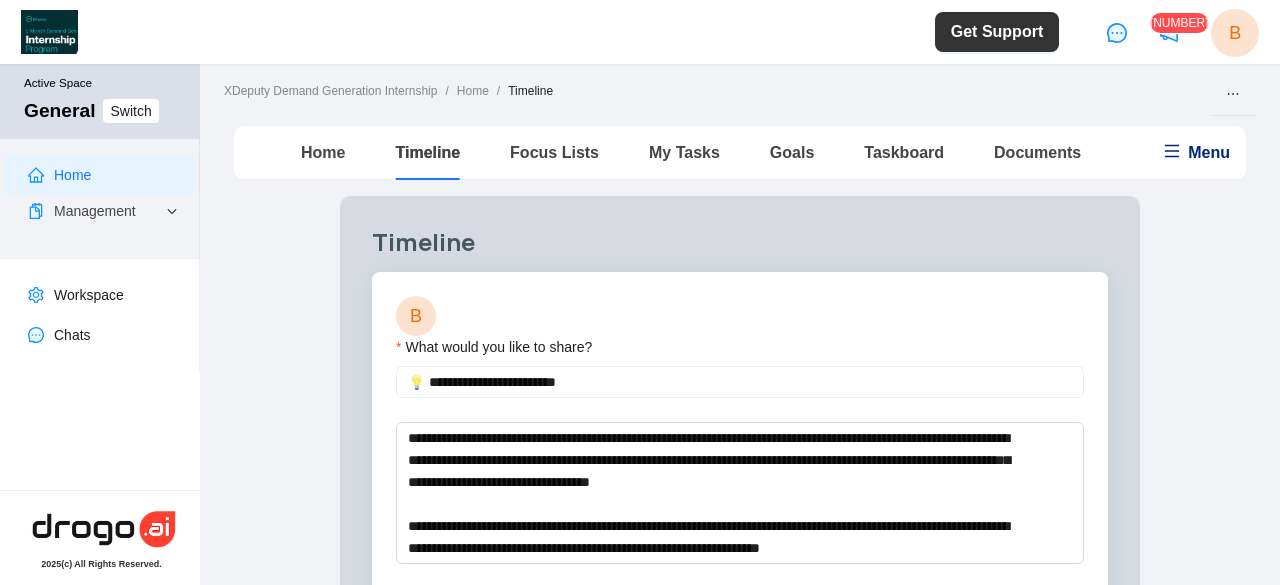 click on "Share a Highlight" at bounding box center (1014, 604) 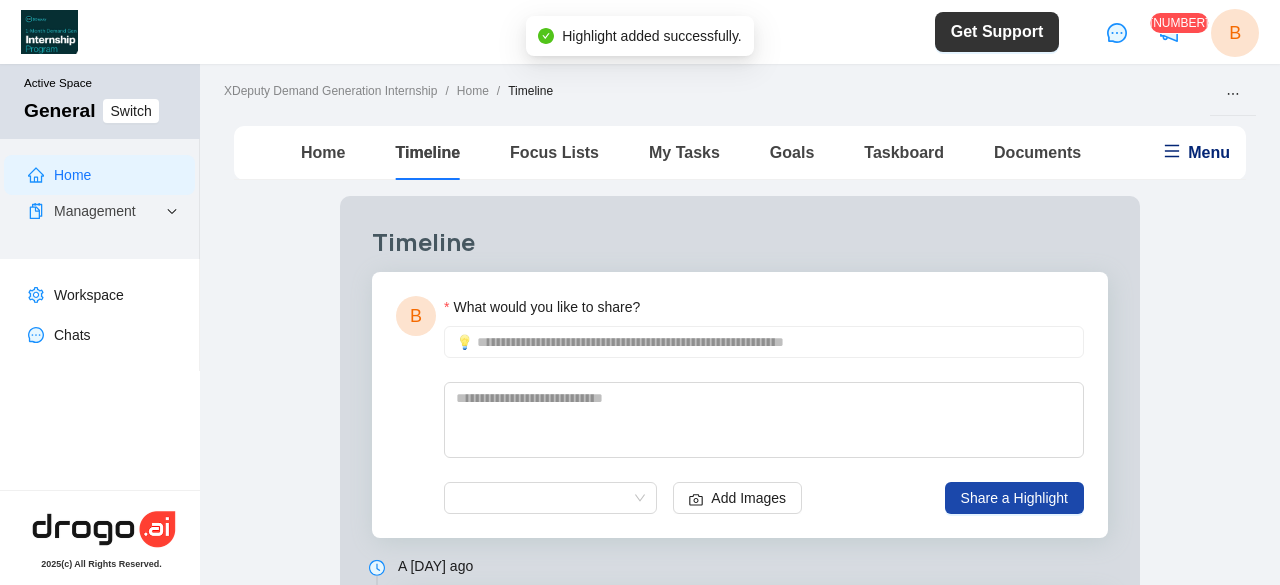click on "Taskboard" at bounding box center (904, 153) 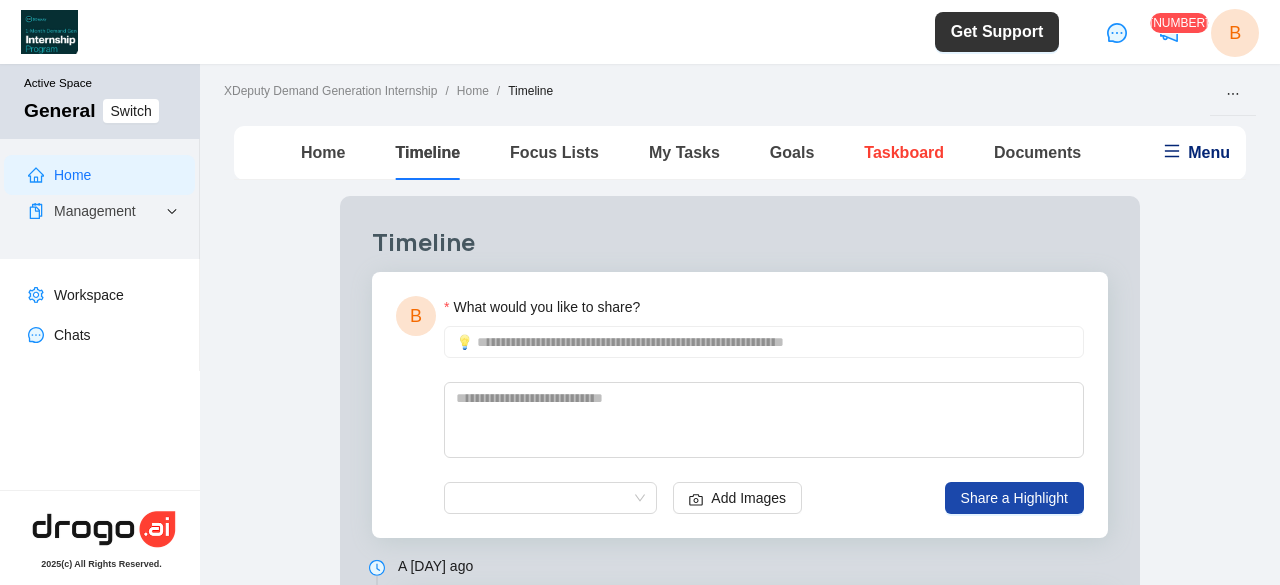 click on "Taskboard" at bounding box center (904, 152) 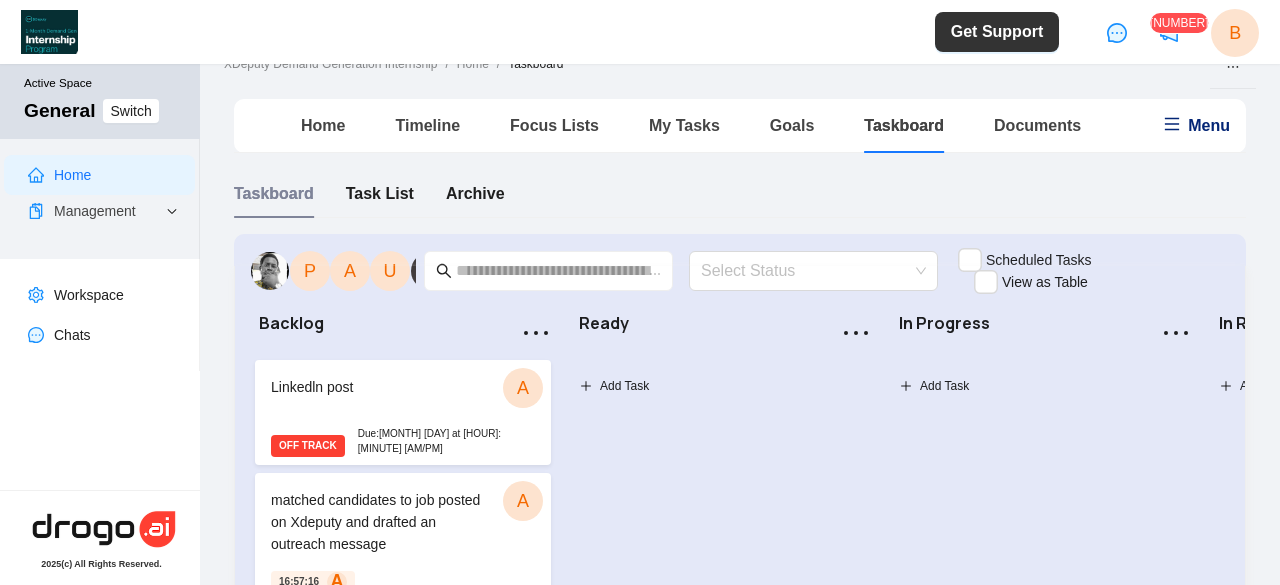 scroll, scrollTop: 0, scrollLeft: 0, axis: both 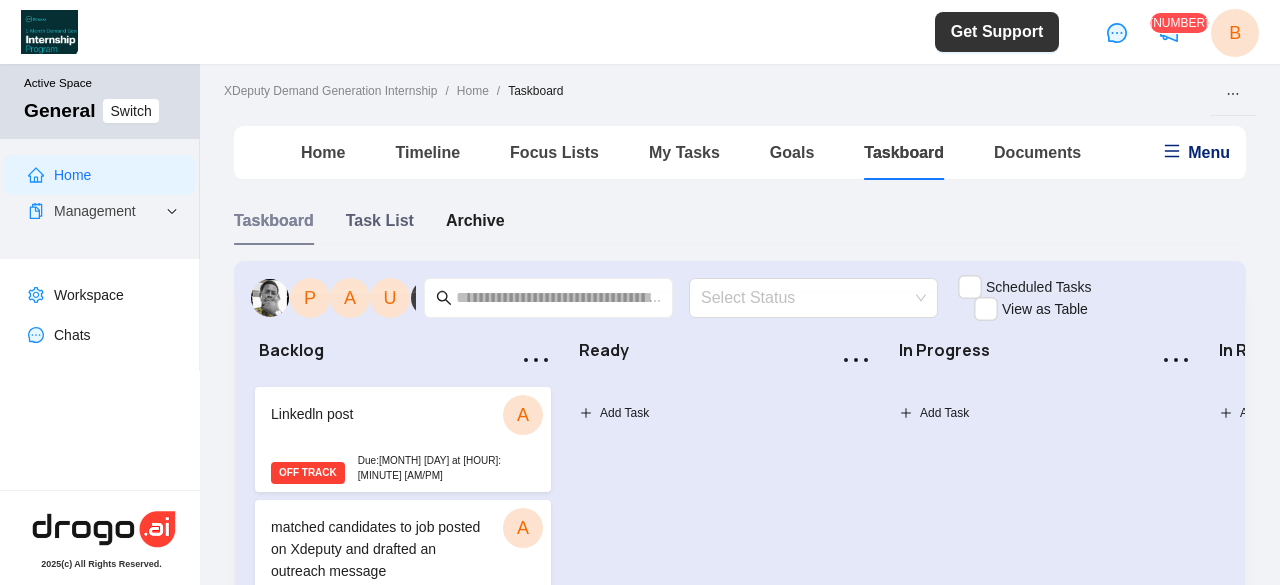 click on "Task List" at bounding box center (380, 220) 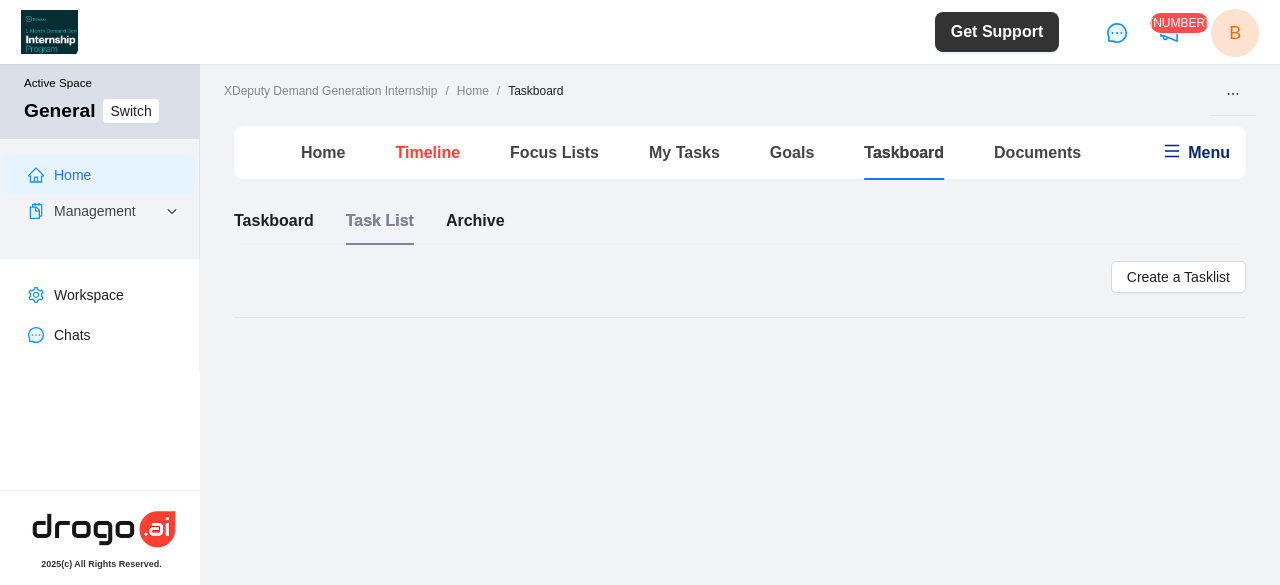 click on "Timeline" at bounding box center (427, 152) 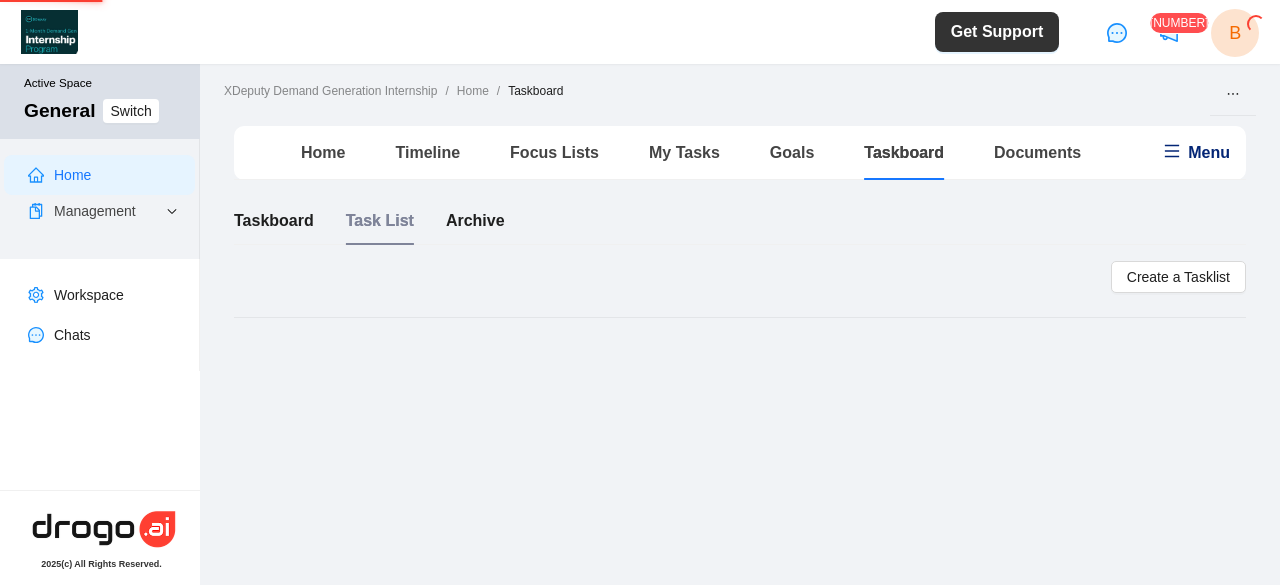 click on "Home" at bounding box center (323, 152) 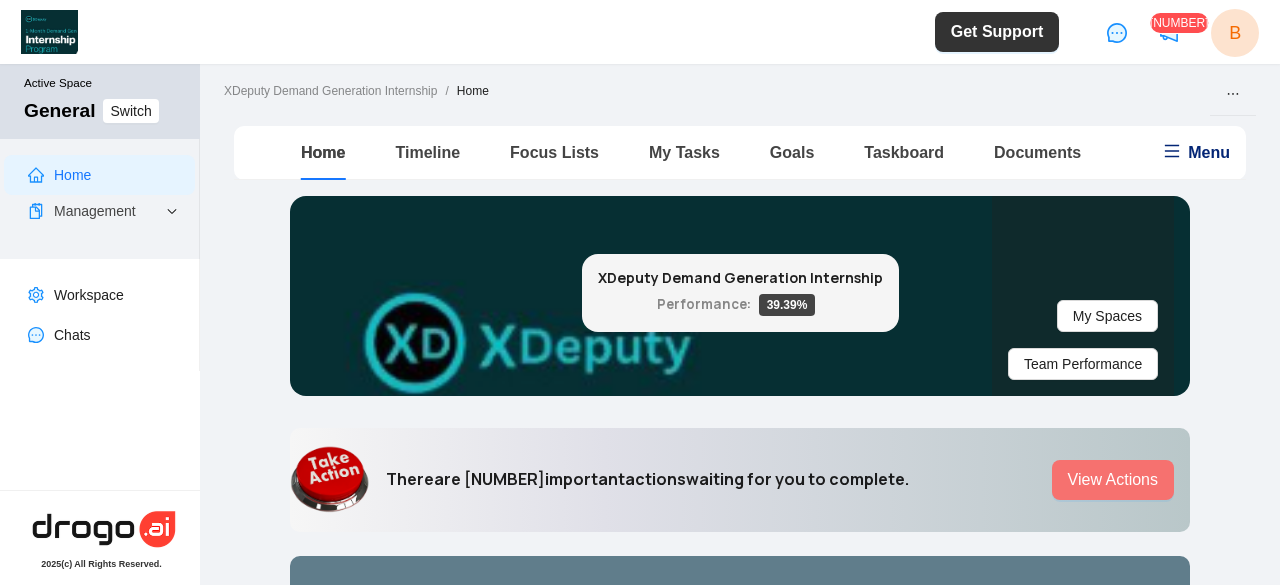 click on "View Actions" at bounding box center [1113, 480] 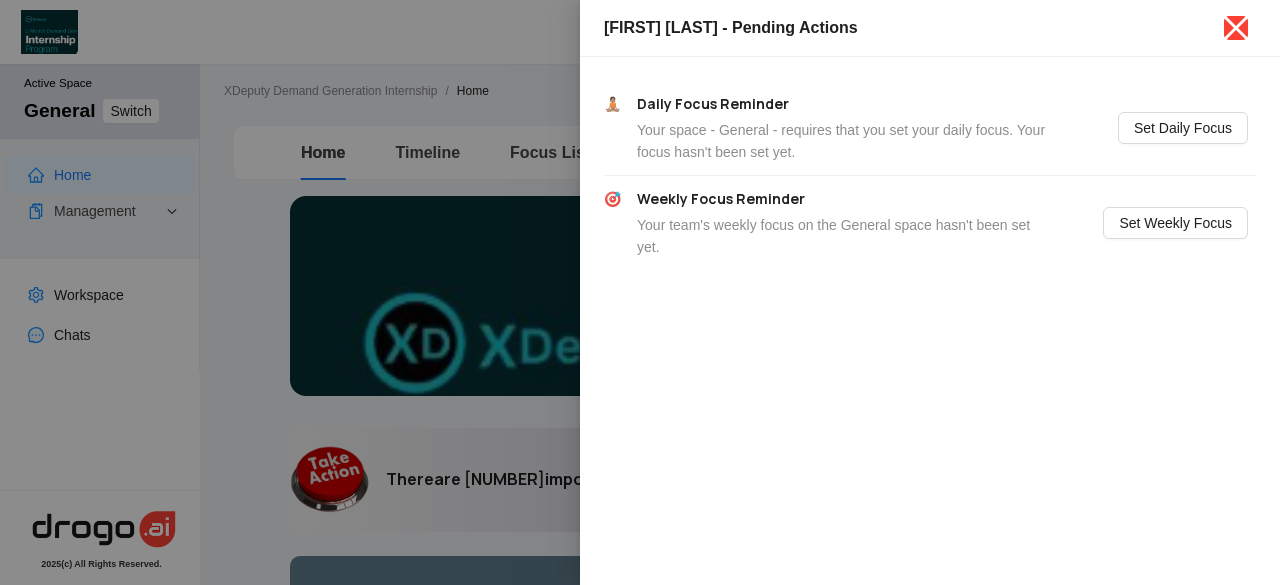 click at bounding box center (1236, 28) 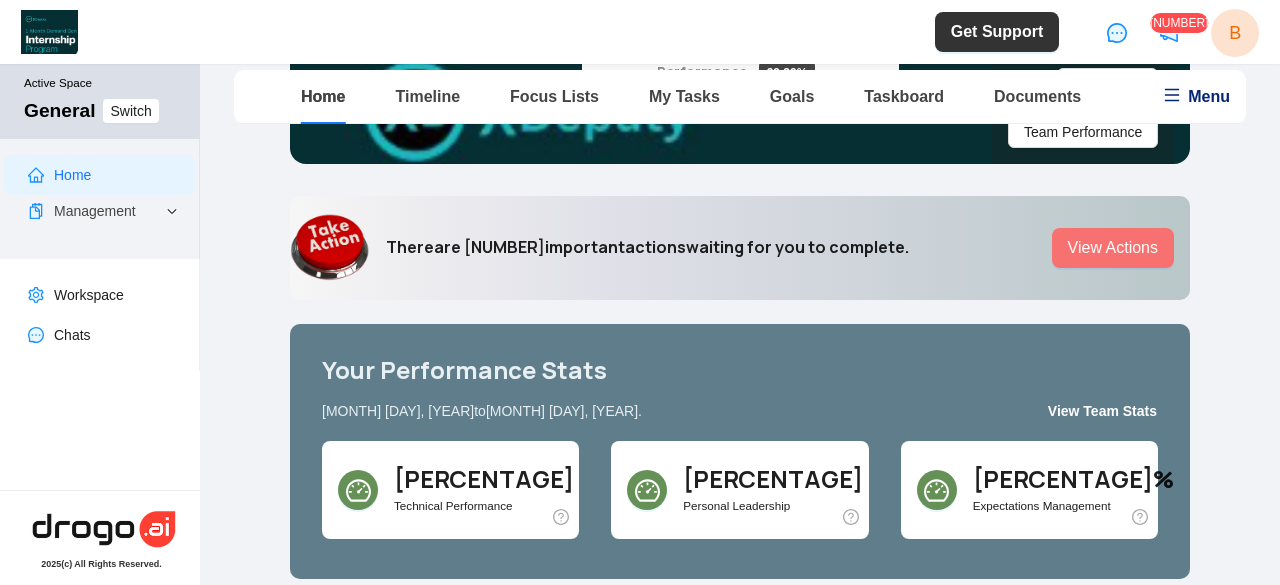 scroll, scrollTop: 0, scrollLeft: 0, axis: both 